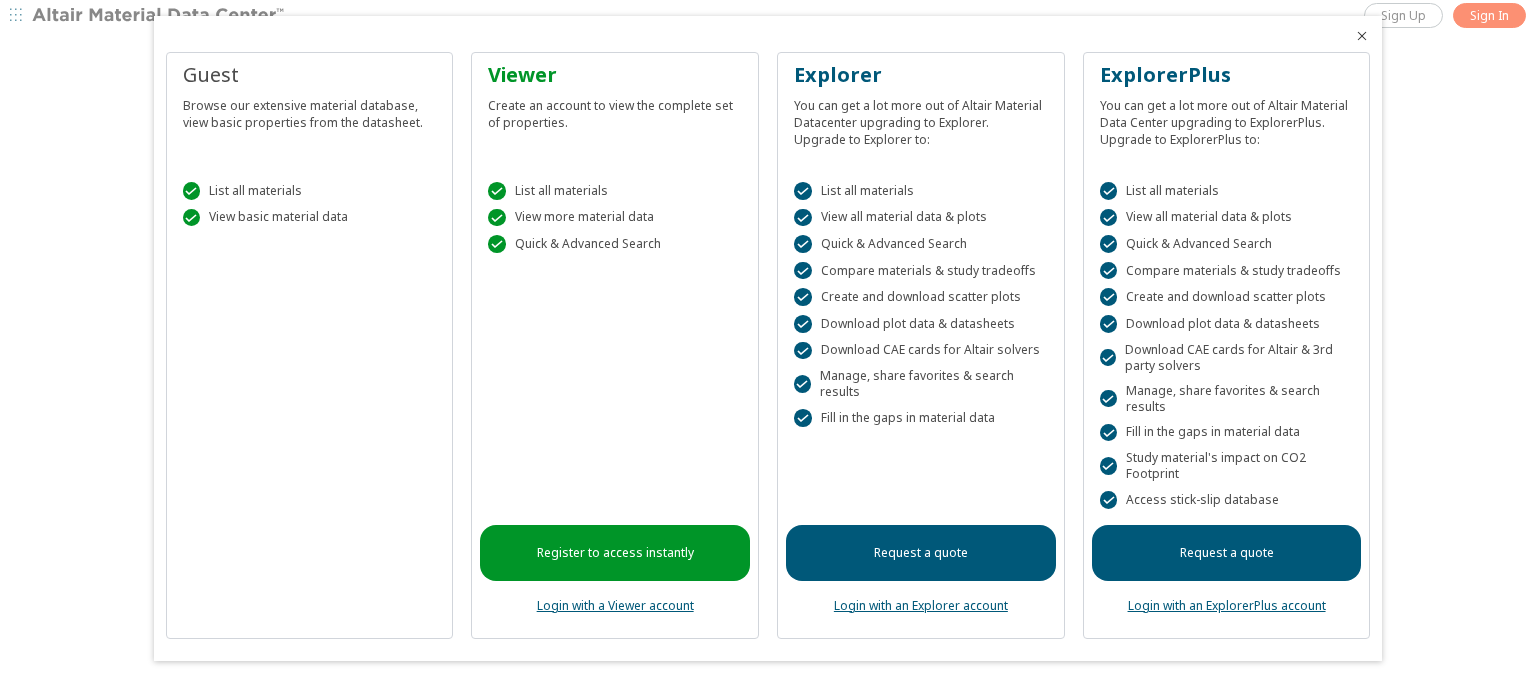 scroll, scrollTop: 0, scrollLeft: 0, axis: both 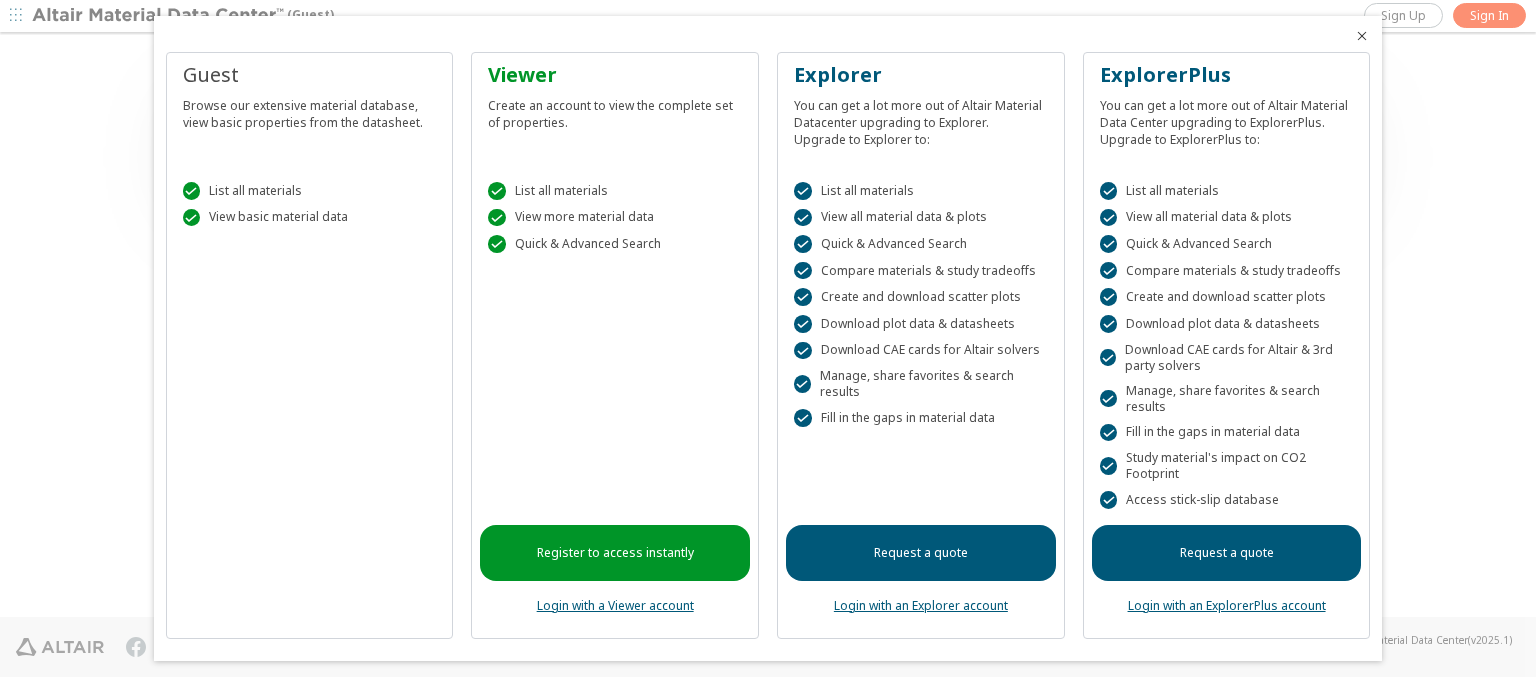 click at bounding box center (1362, 36) 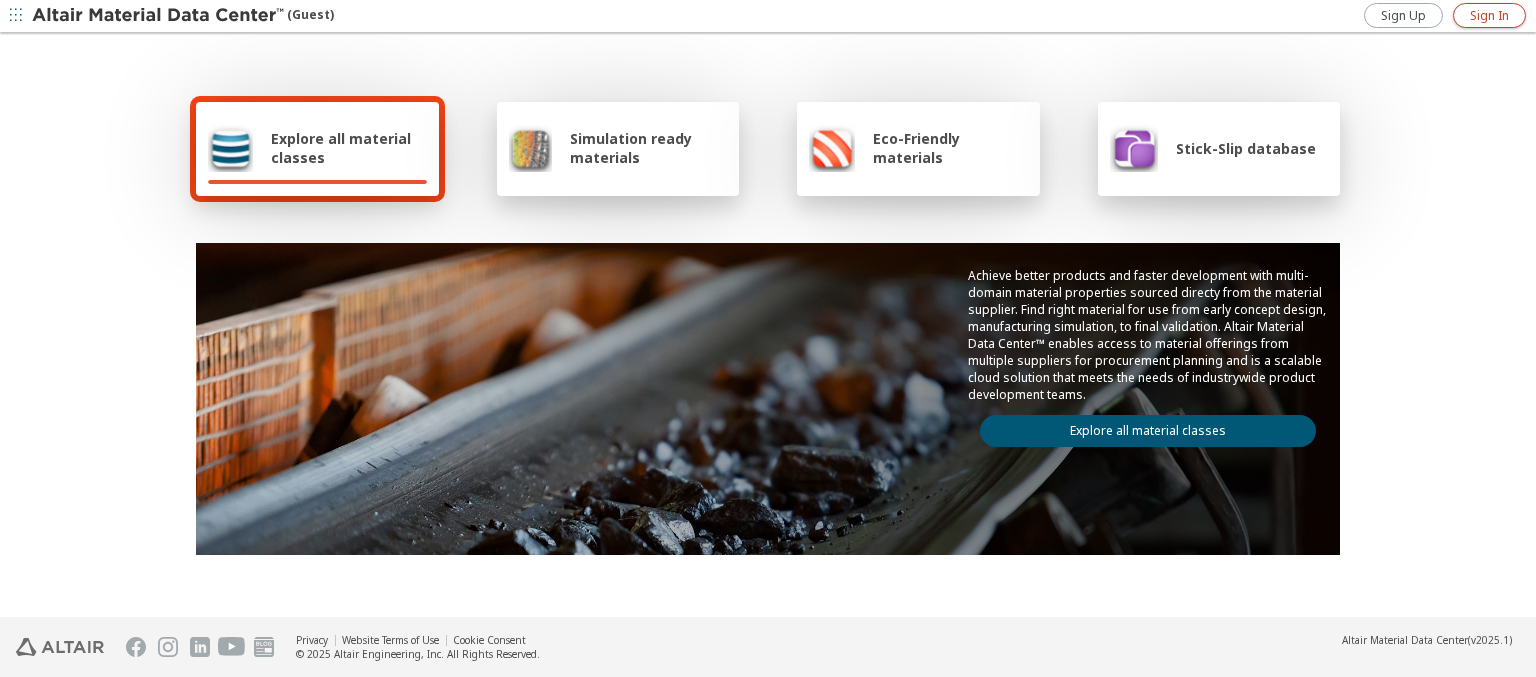 click on "Sign In" at bounding box center (1489, 16) 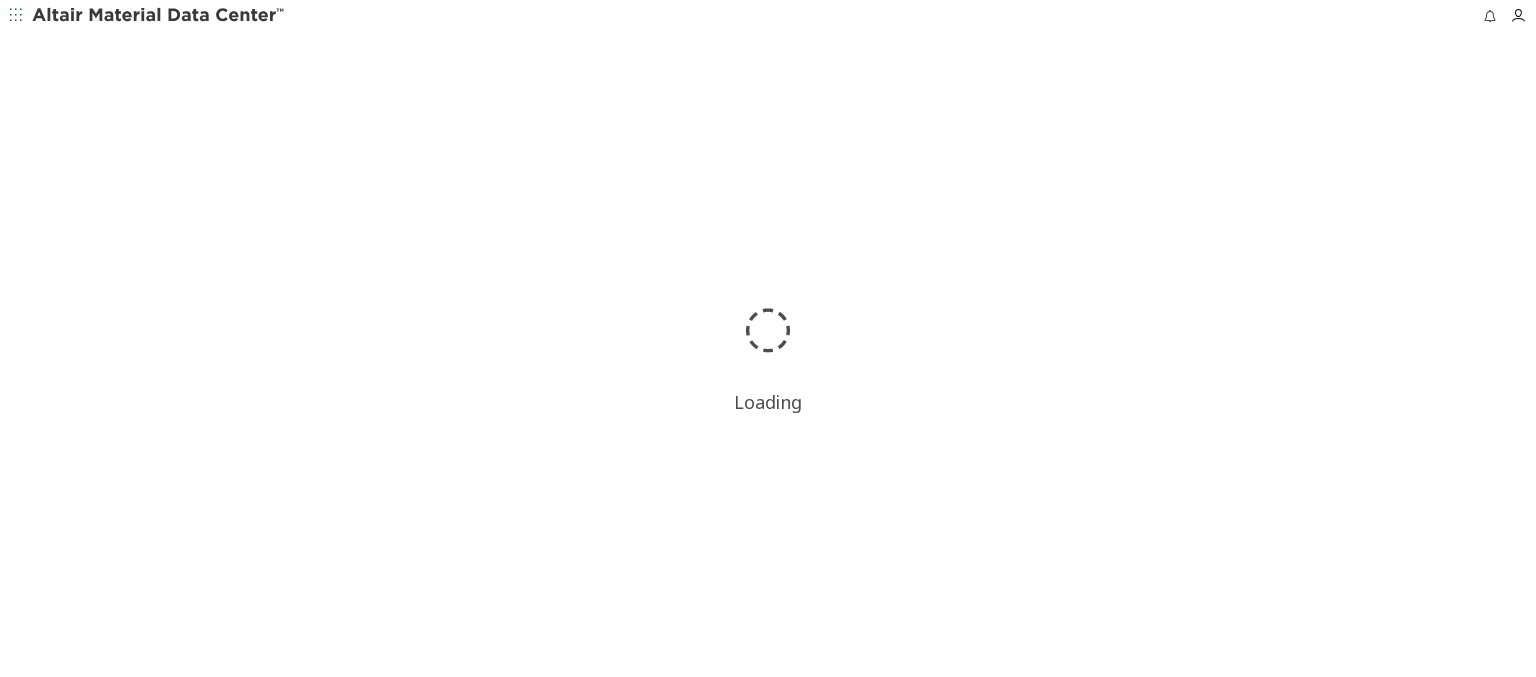 scroll, scrollTop: 0, scrollLeft: 0, axis: both 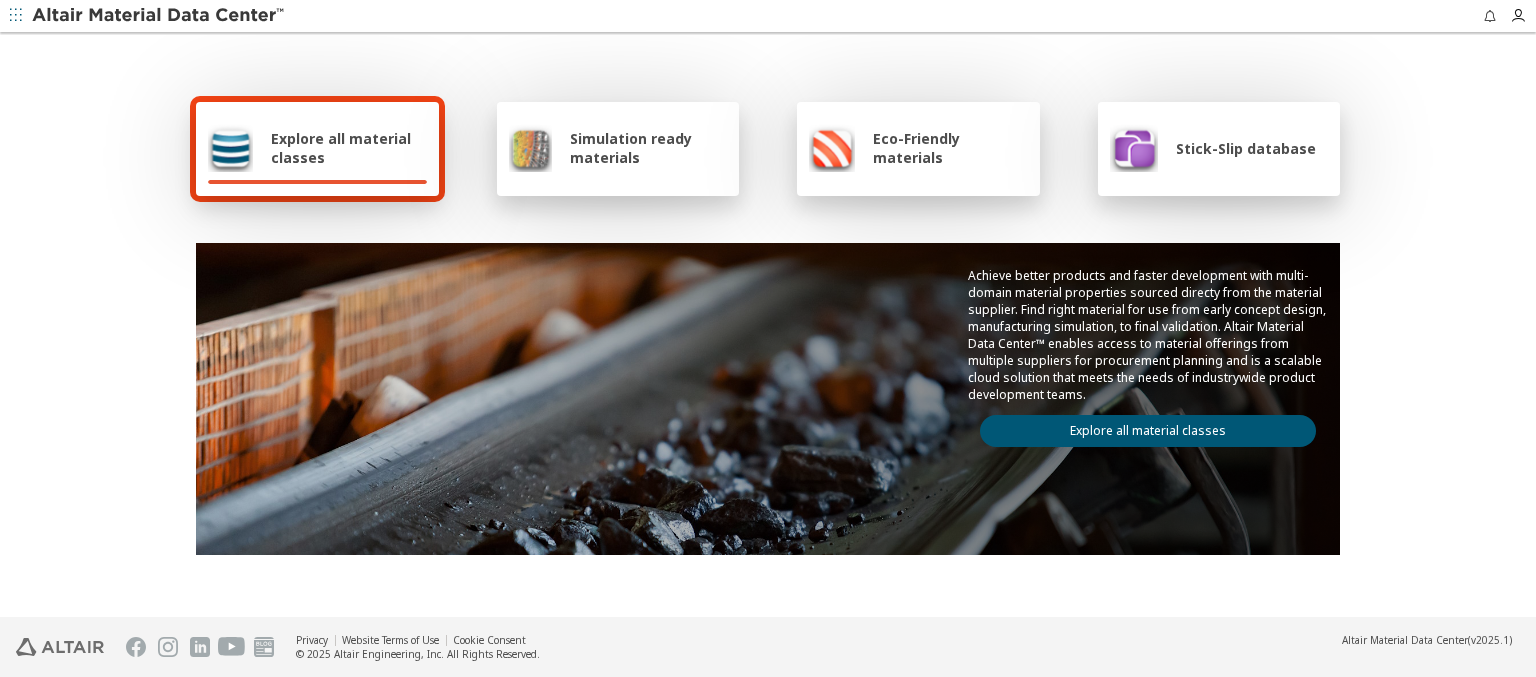 click at bounding box center [159, 16] 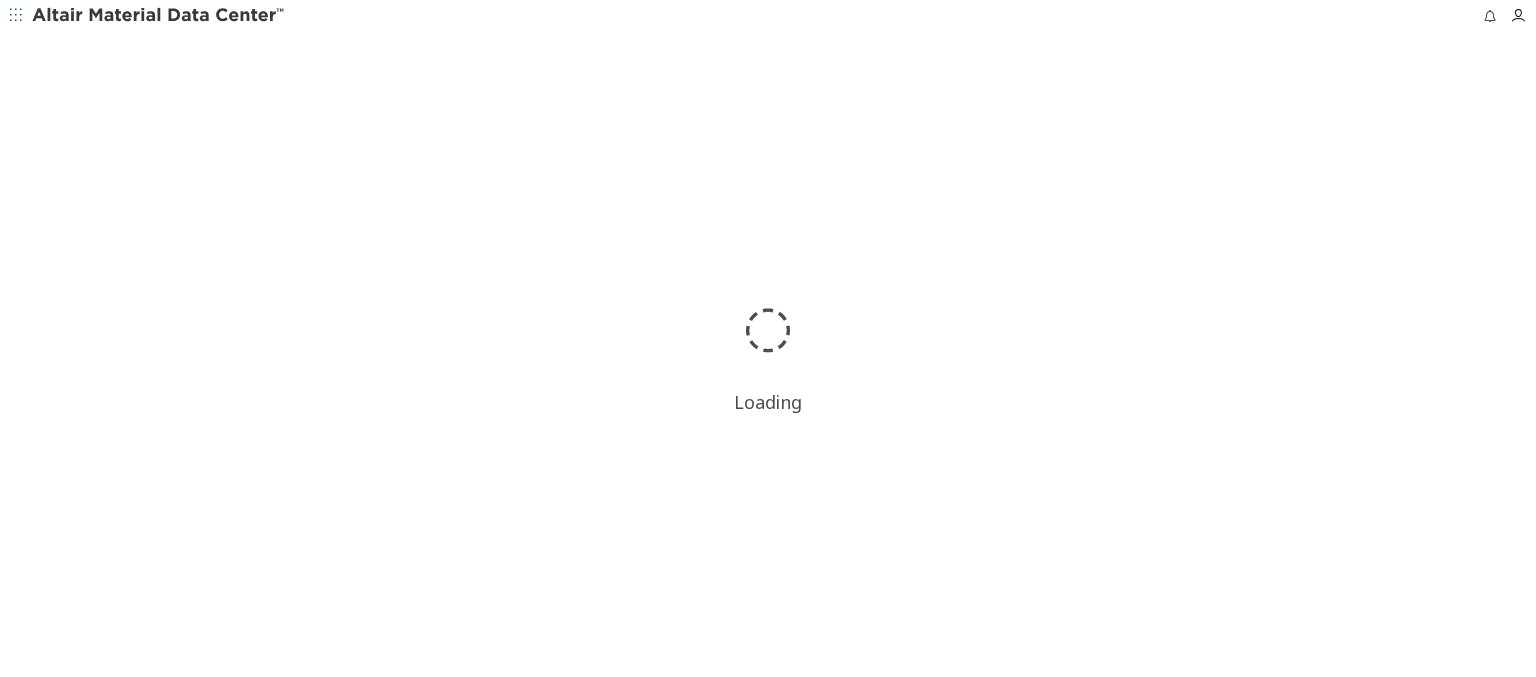 scroll, scrollTop: 0, scrollLeft: 0, axis: both 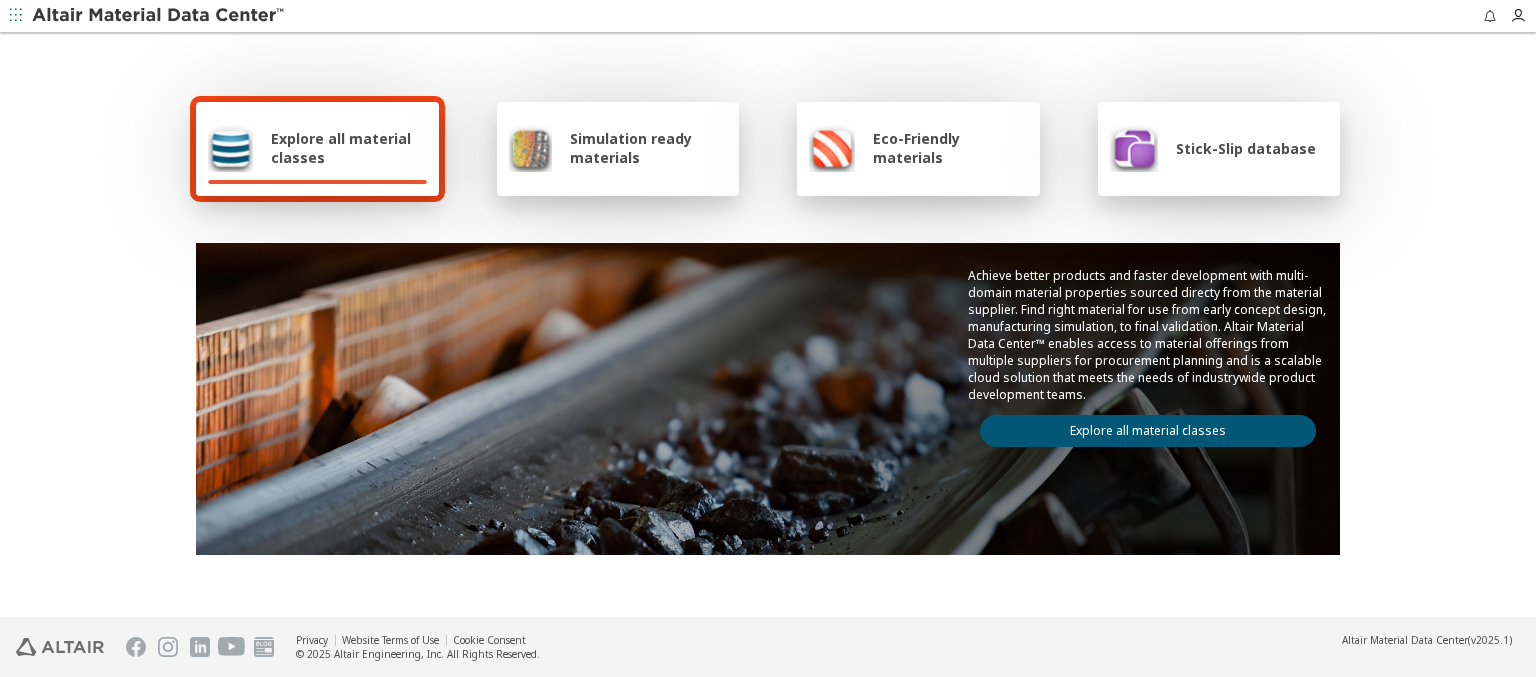 click on "Explore all material classes" at bounding box center (349, 148) 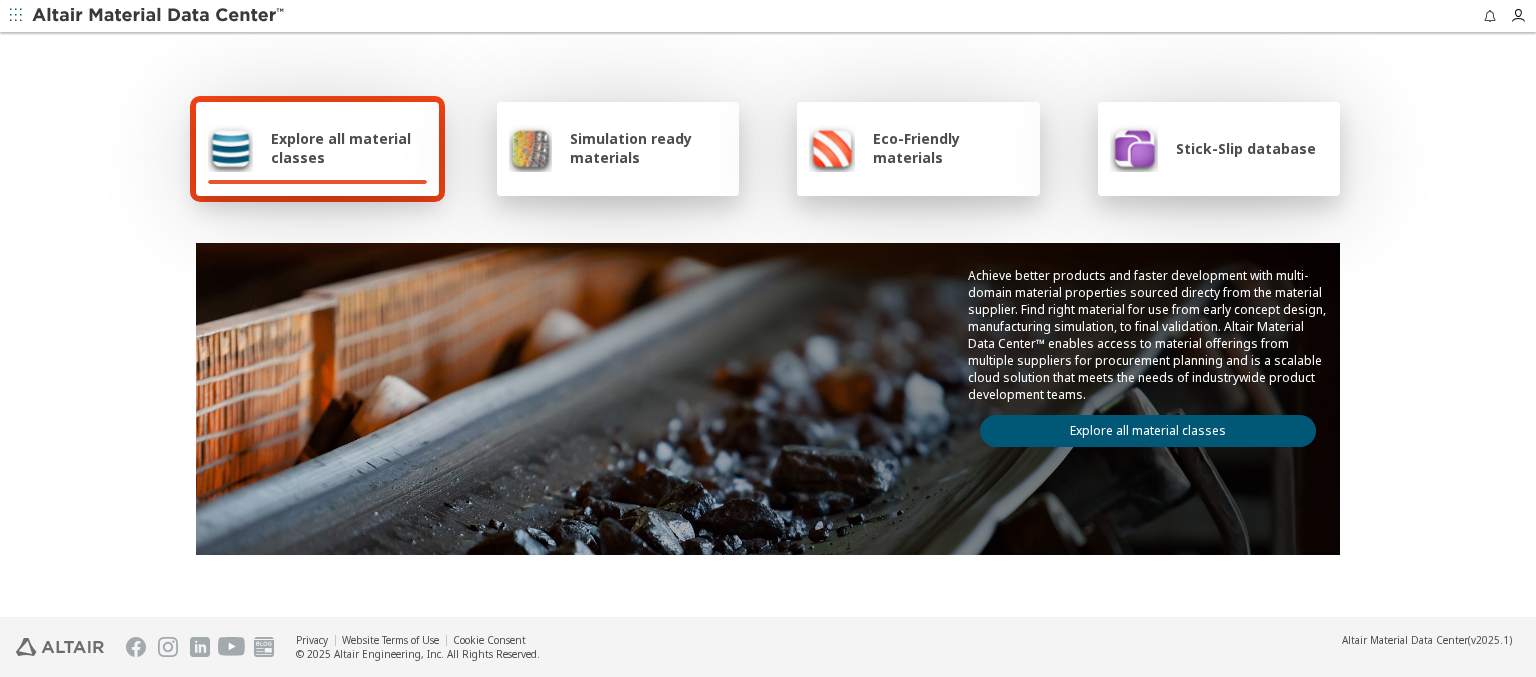 click on "Explore all material classes" at bounding box center [1148, 431] 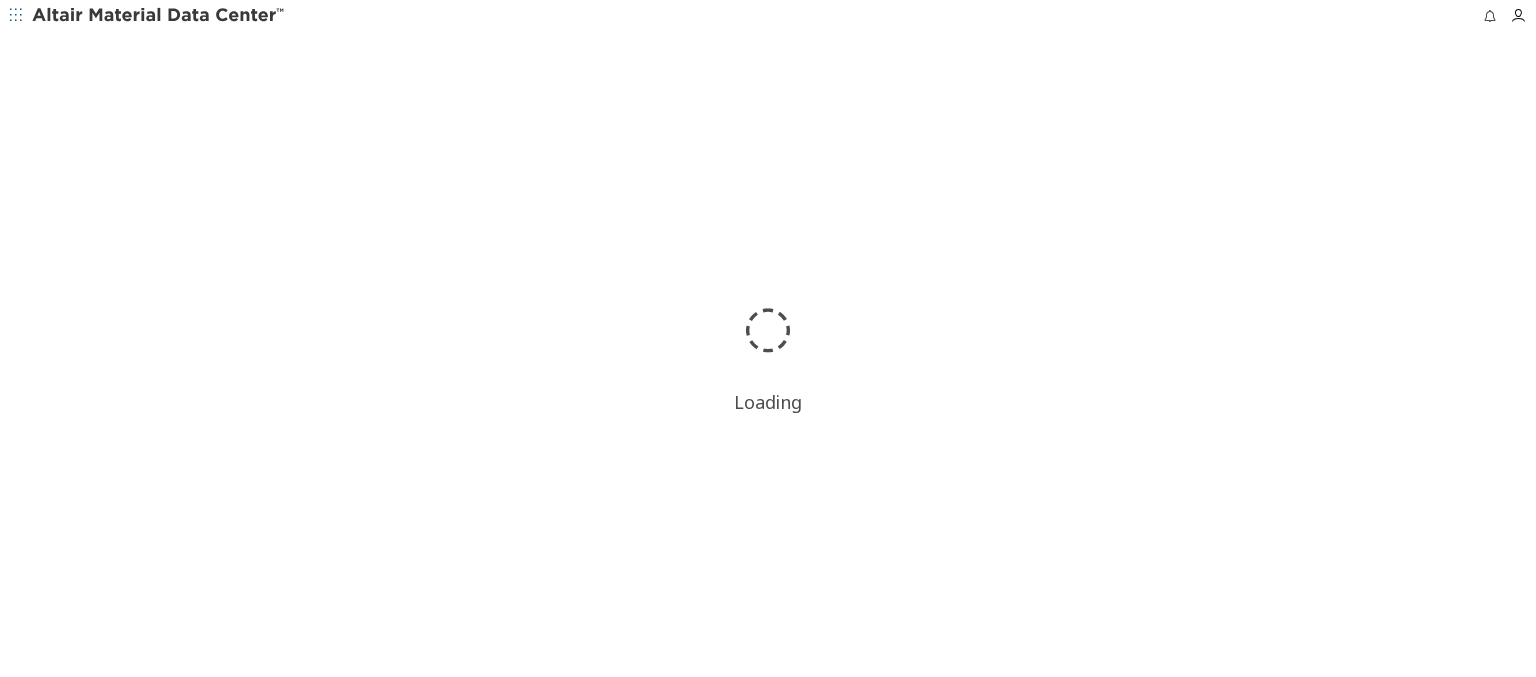 scroll, scrollTop: 0, scrollLeft: 0, axis: both 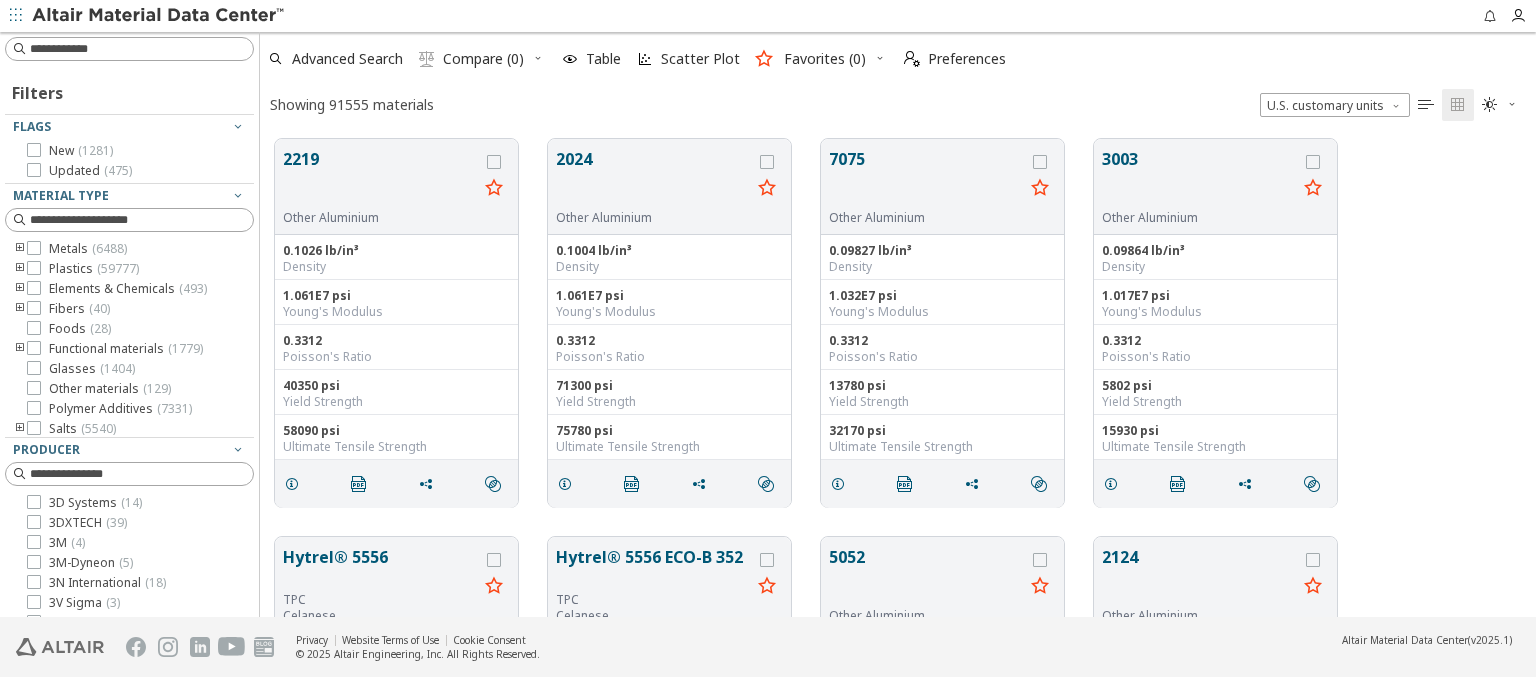 click at bounding box center (880, 58) 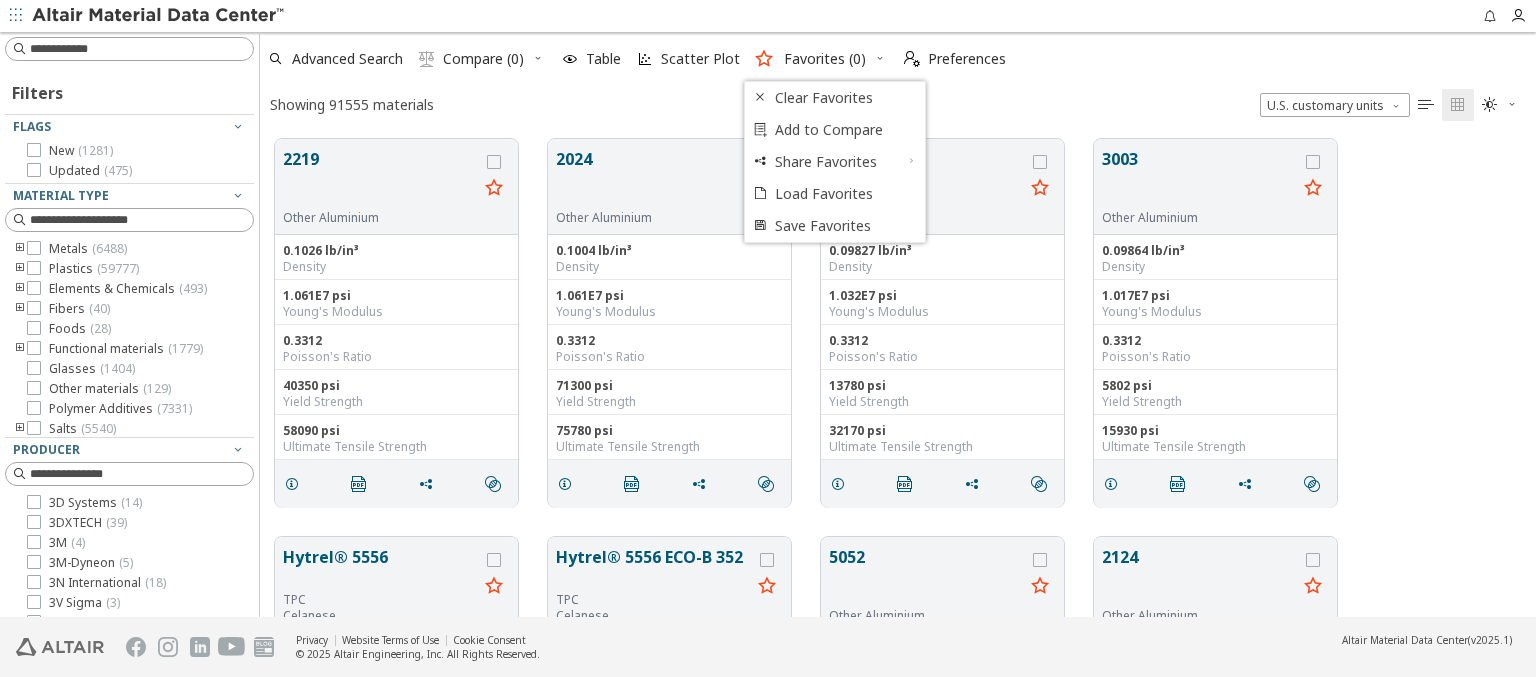 click at bounding box center [238, 683] 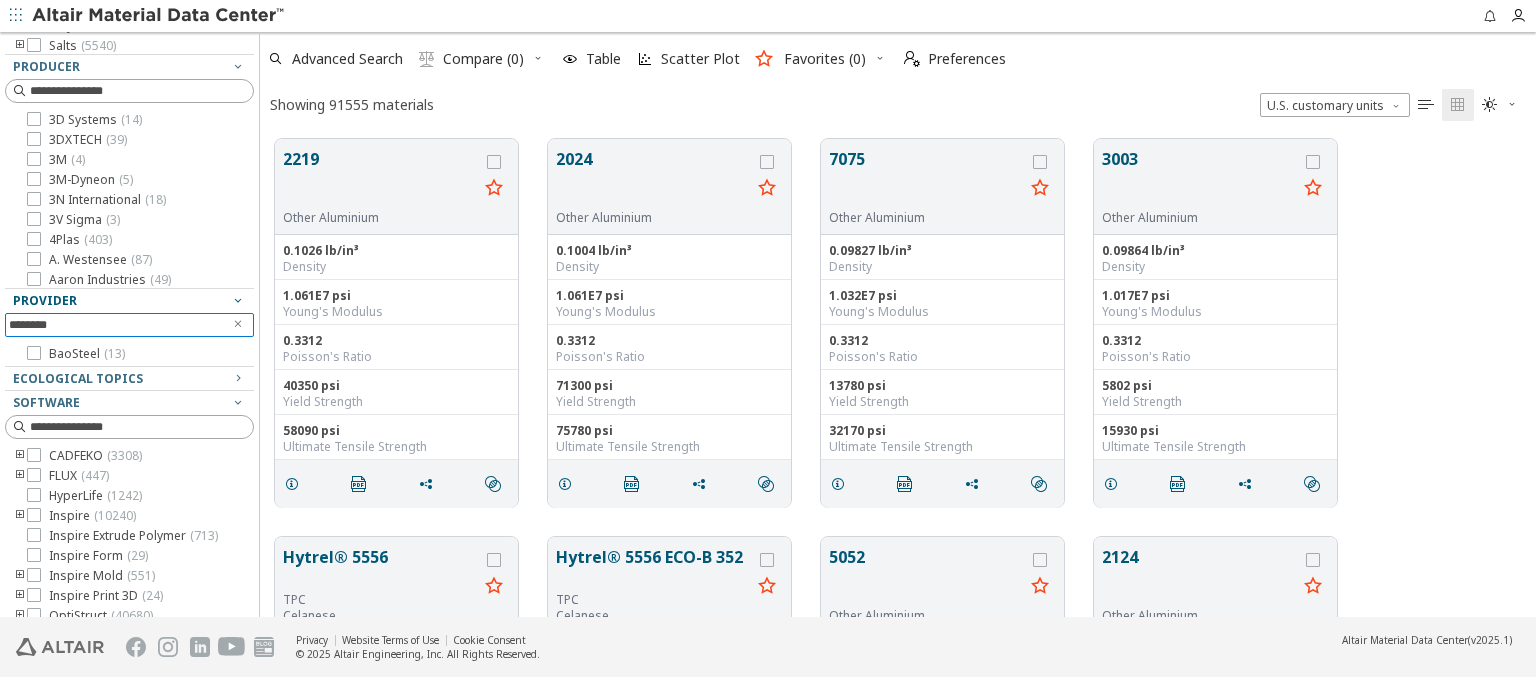 scroll, scrollTop: 416, scrollLeft: 0, axis: vertical 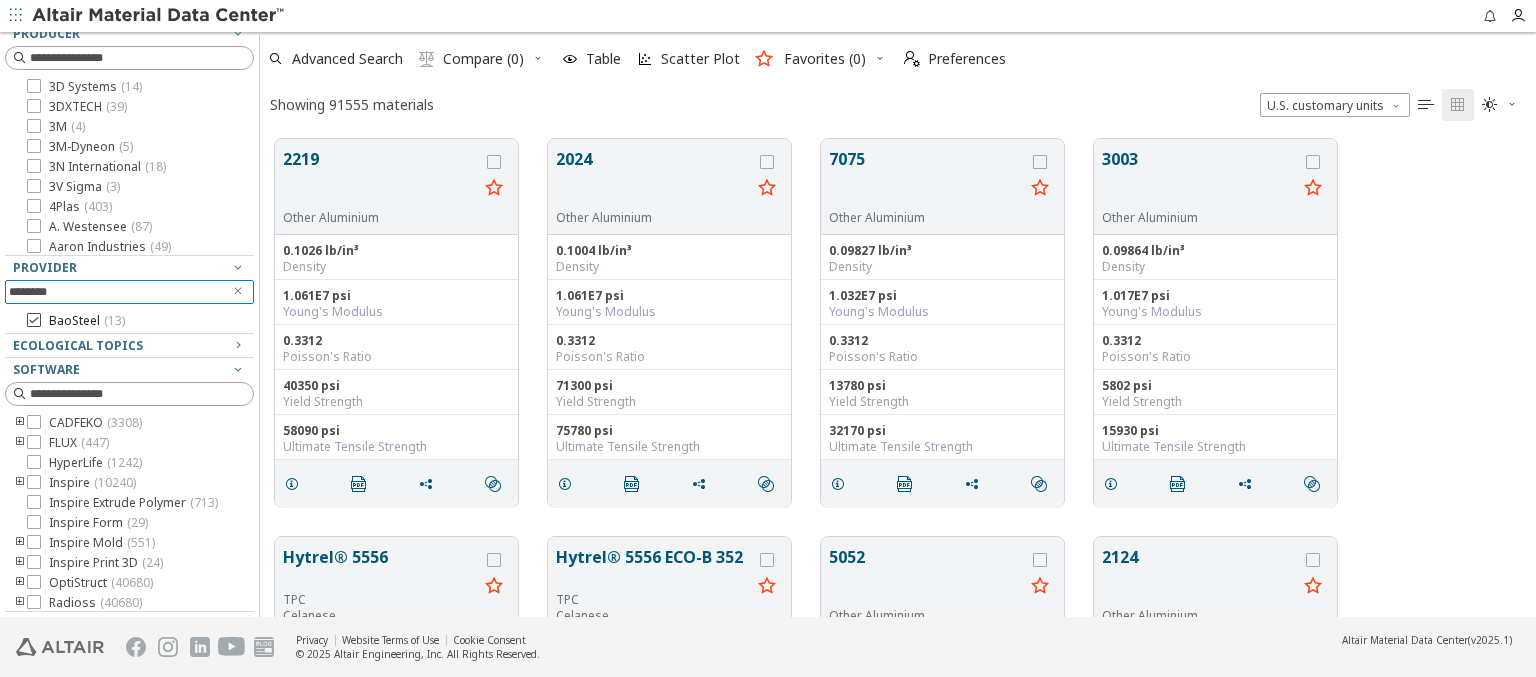 type on "********" 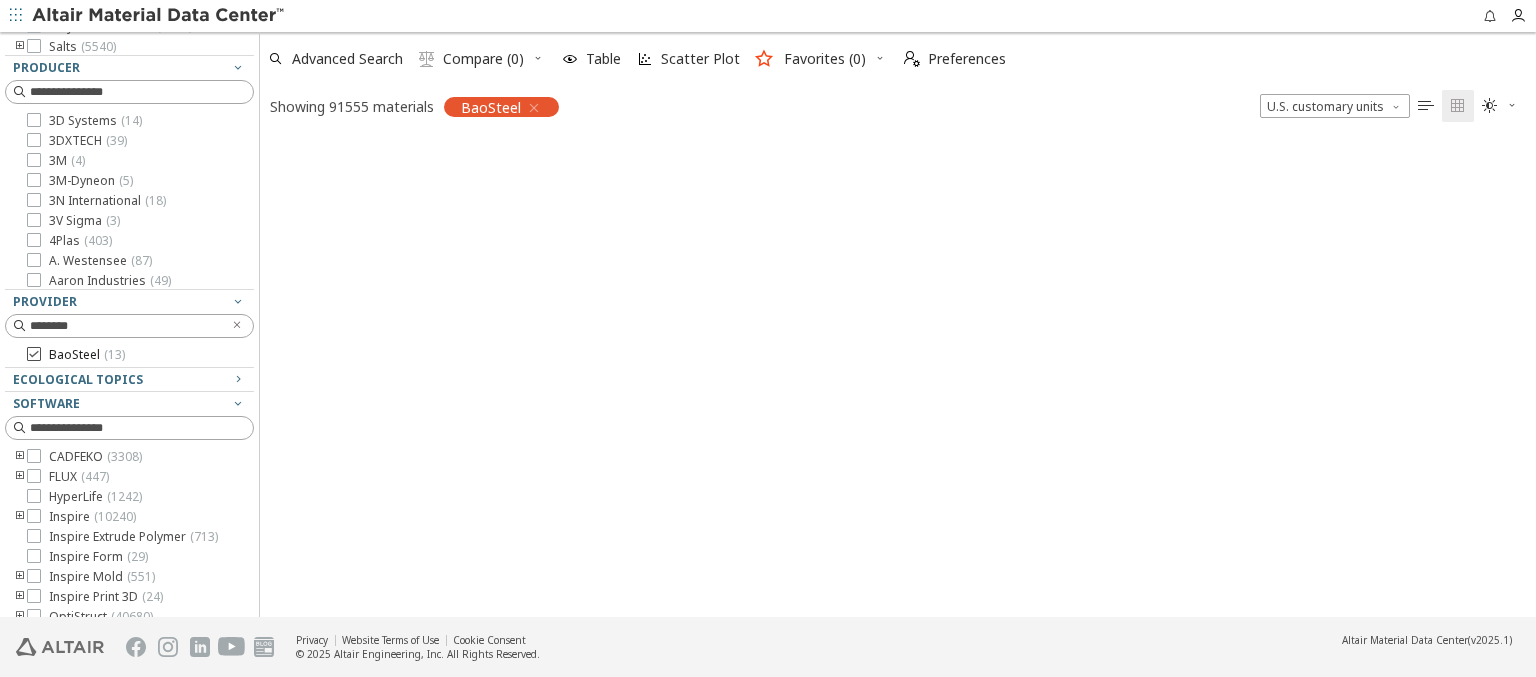 scroll, scrollTop: 475, scrollLeft: 1260, axis: both 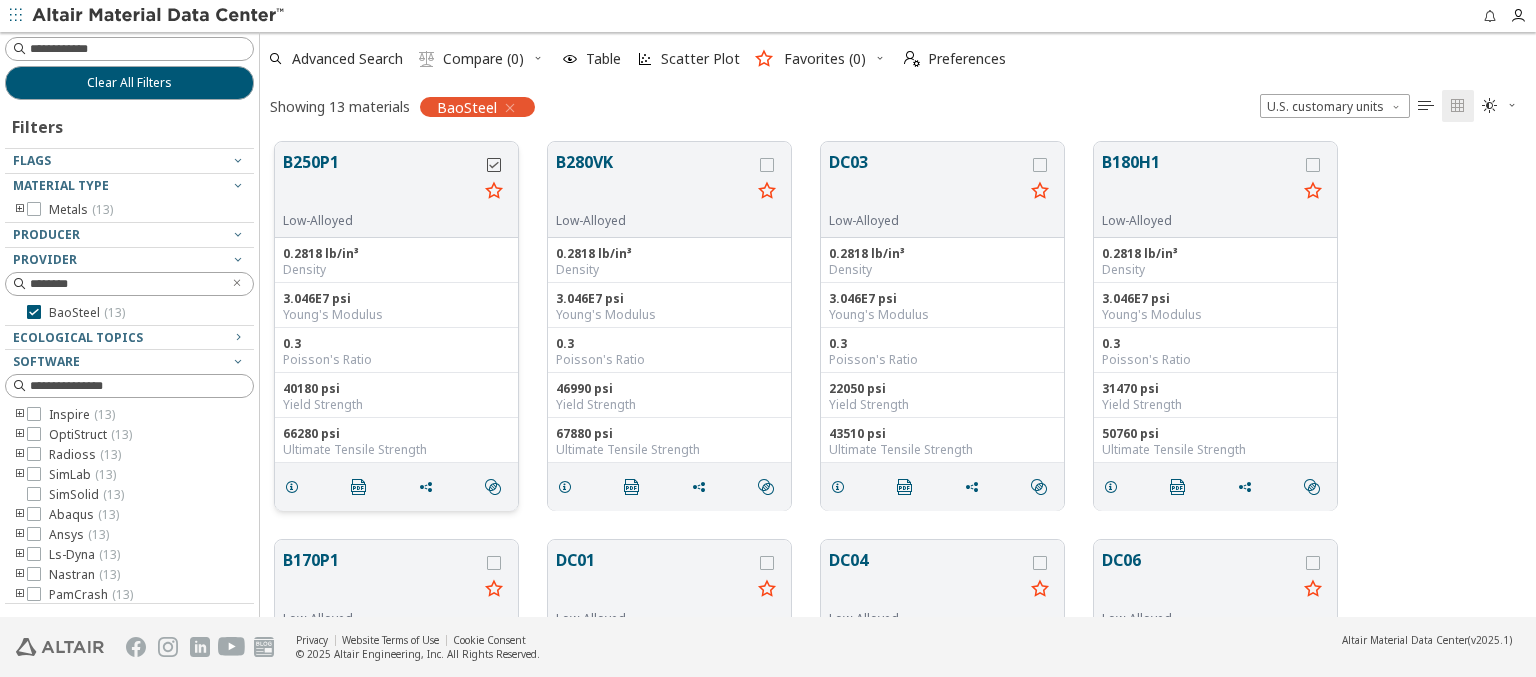 click at bounding box center (494, 165) 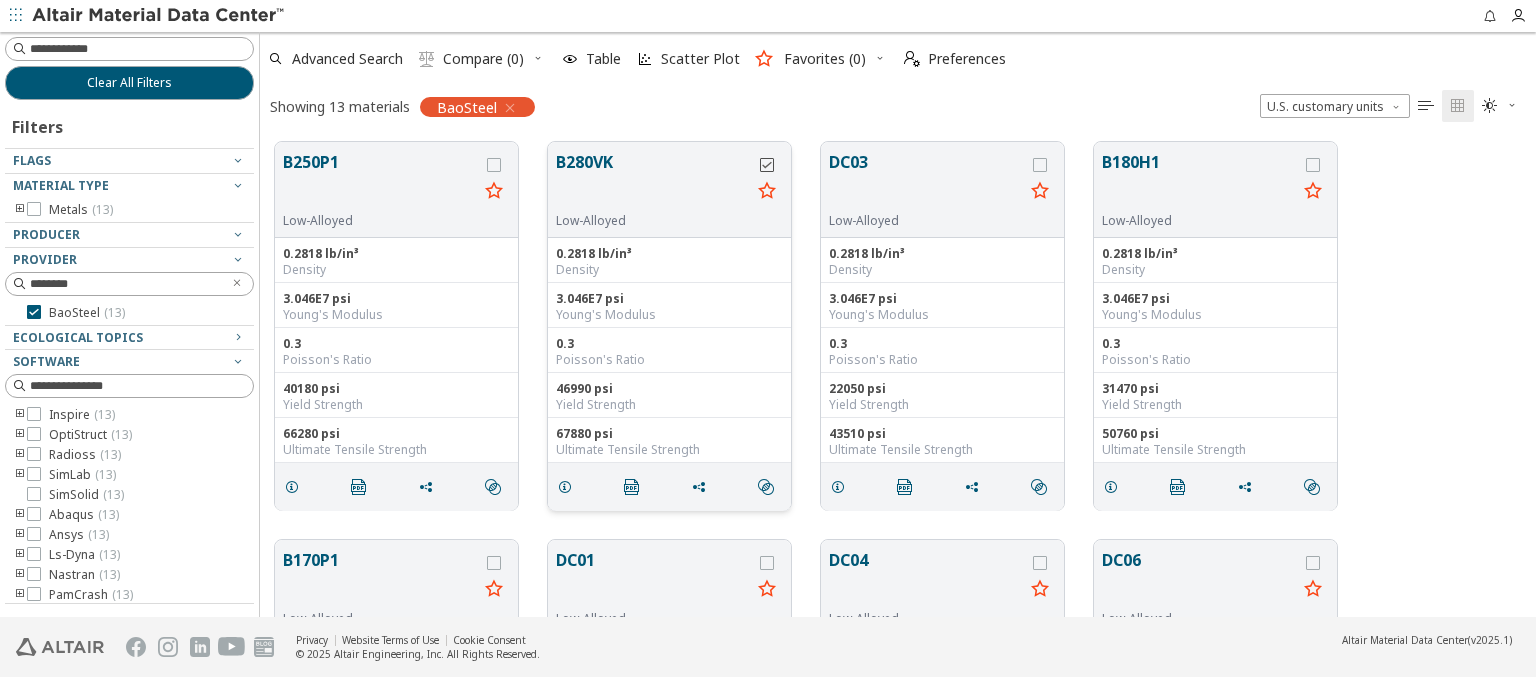 click at bounding box center (767, 165) 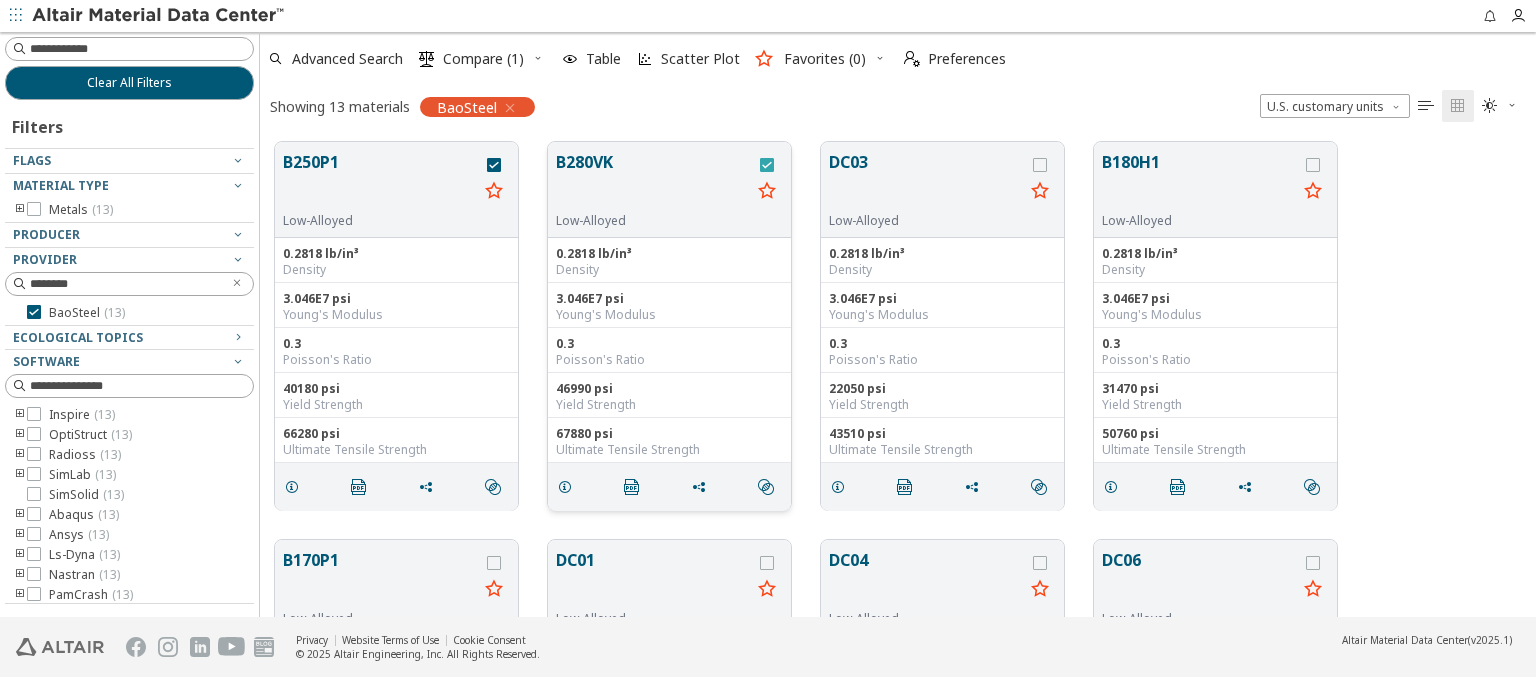 scroll, scrollTop: 0, scrollLeft: 0, axis: both 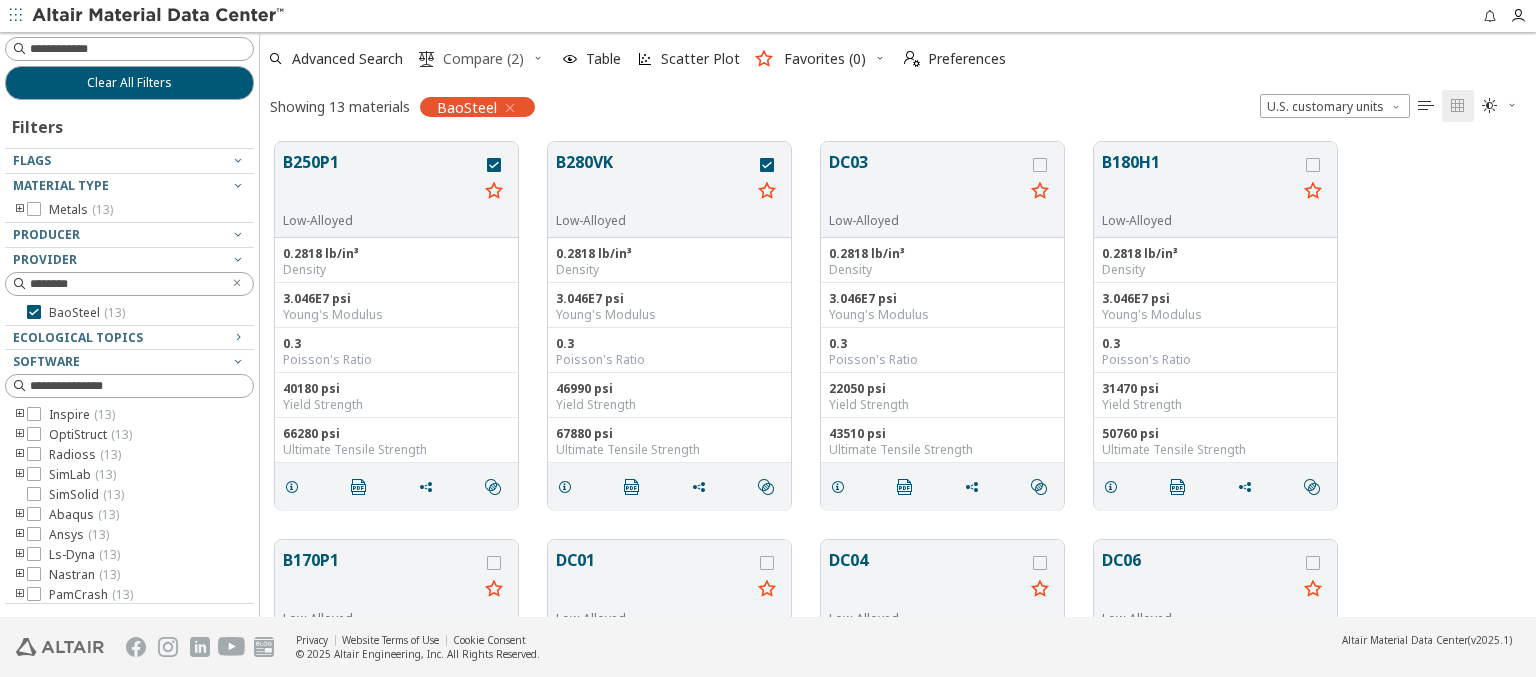click on "Compare (2)" at bounding box center [483, 59] 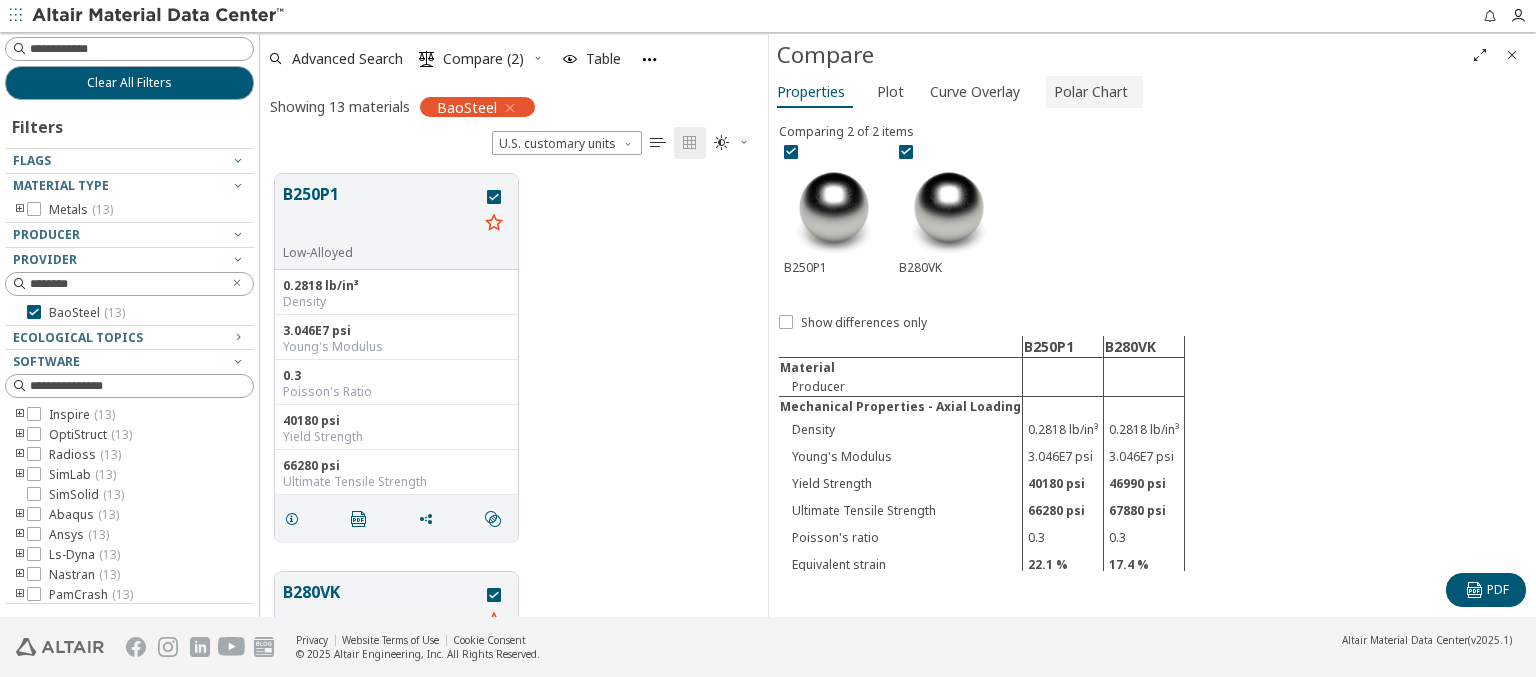 click on "Polar Chart" at bounding box center [1091, 92] 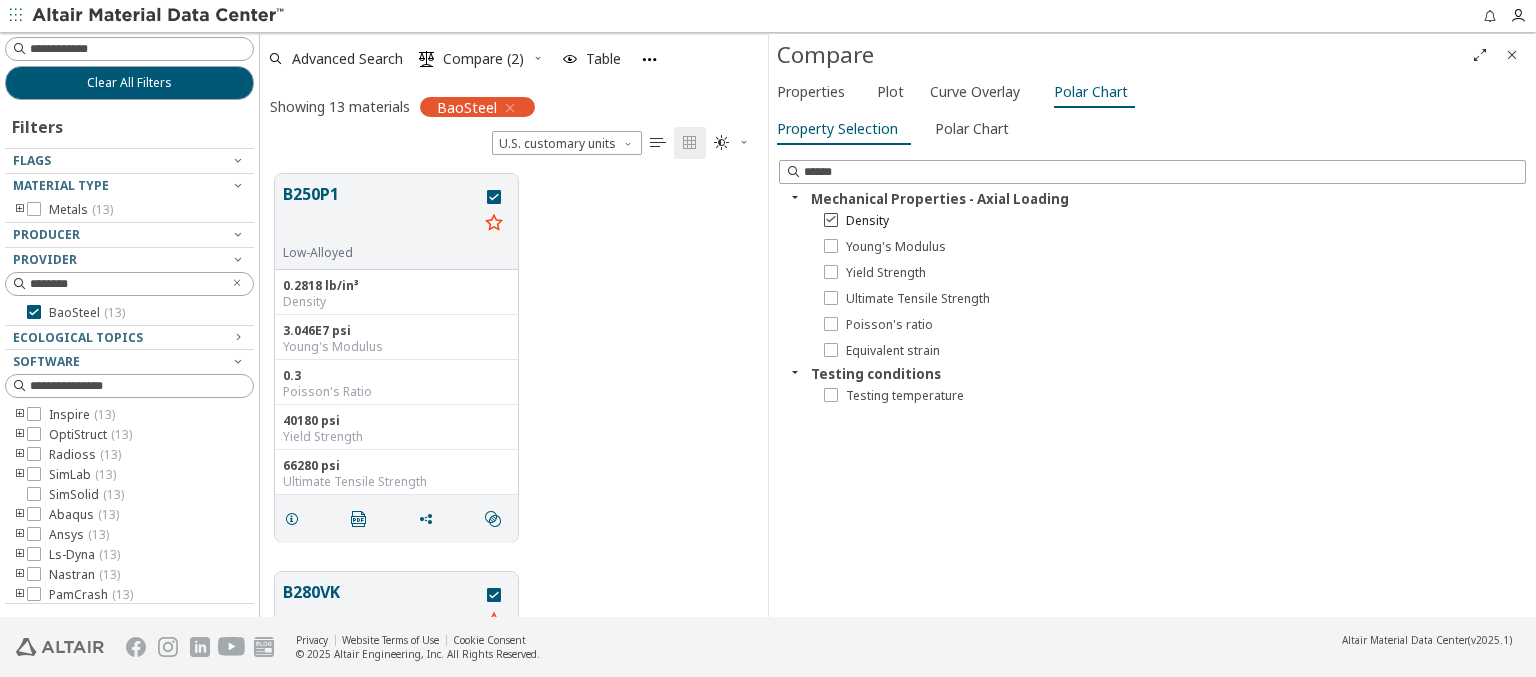 click on "Density" at bounding box center (867, 221) 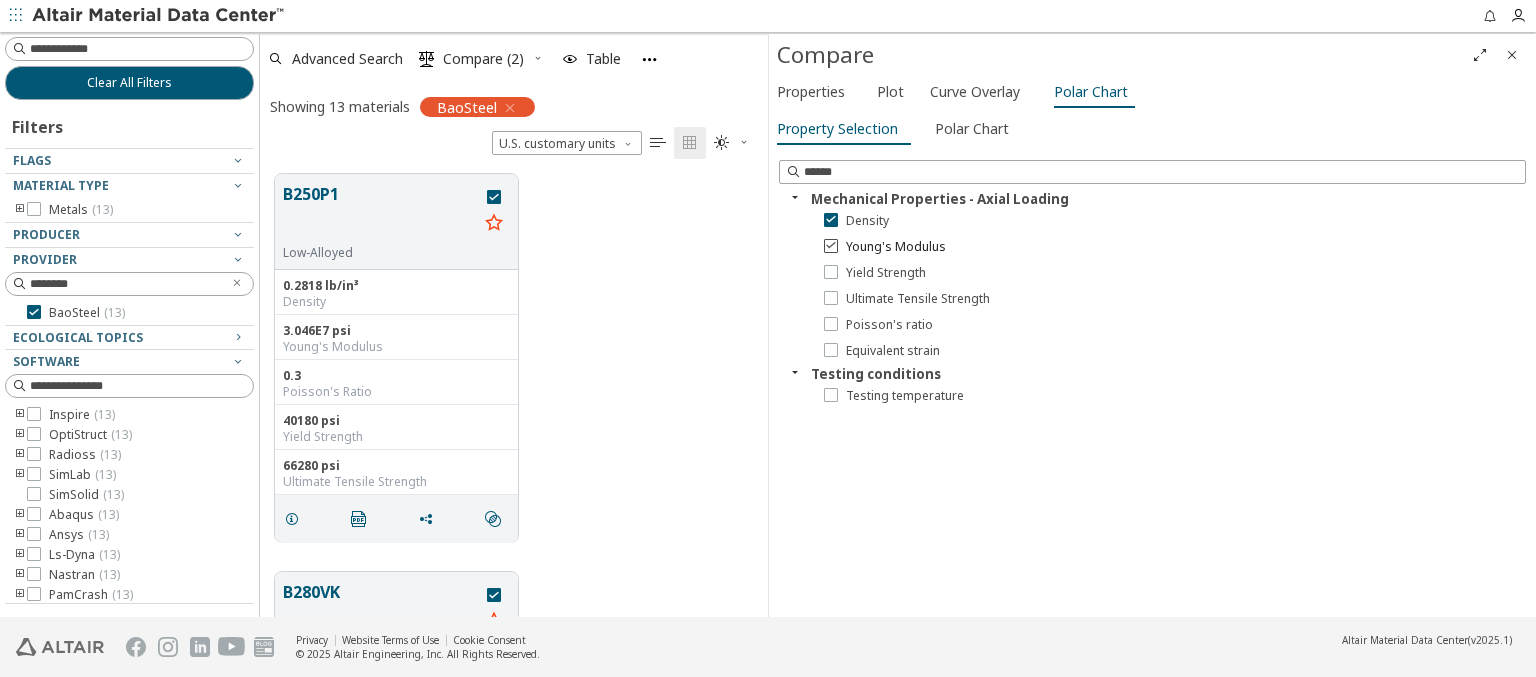 click on "Young's Modulus" at bounding box center (896, 247) 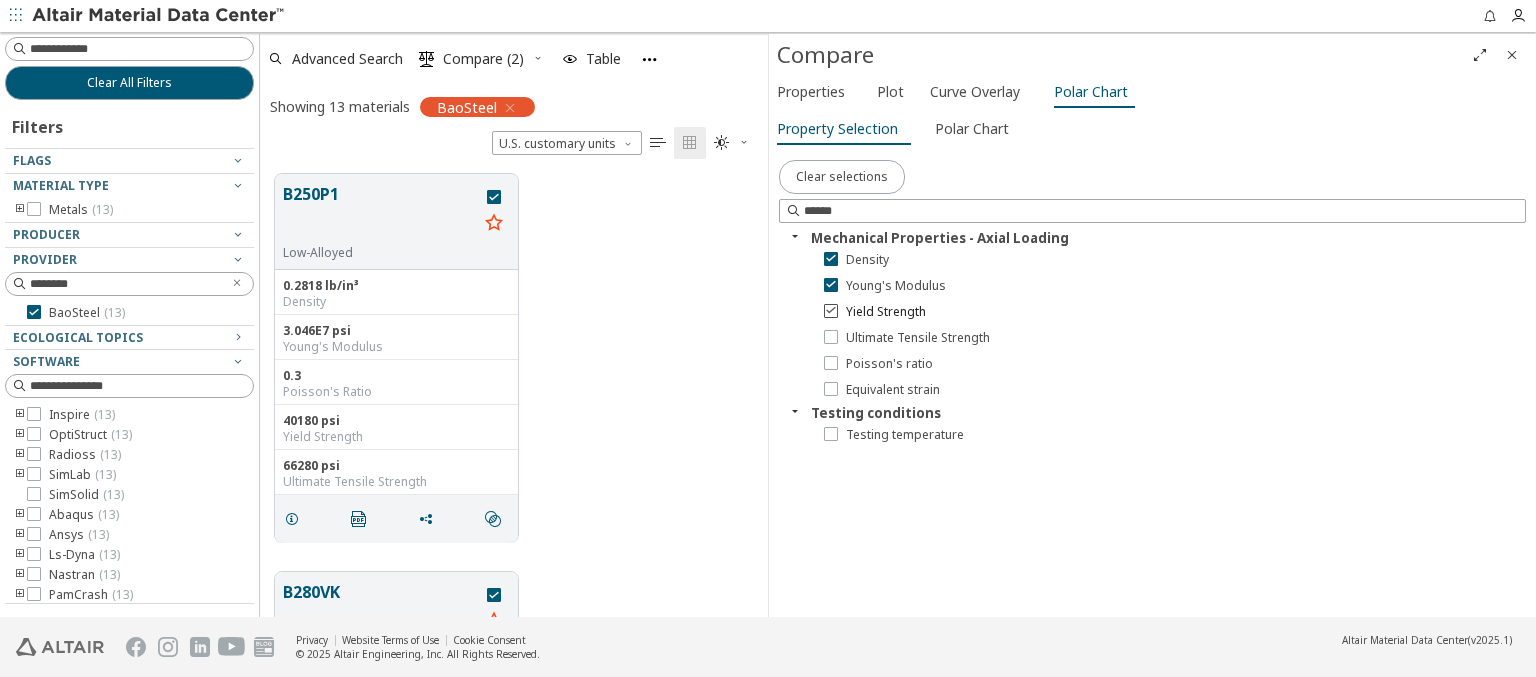 click on "Yield Strength" at bounding box center [886, 312] 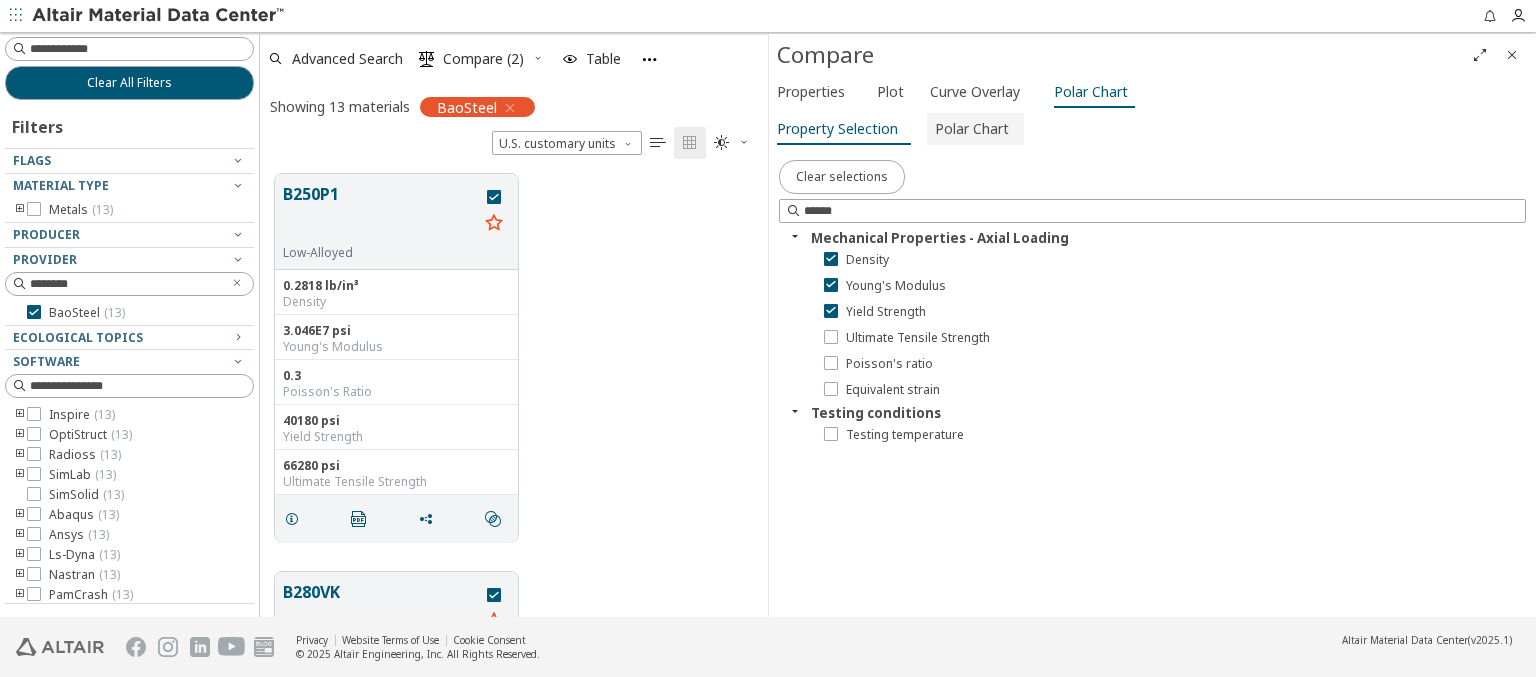 click on "Polar Chart" at bounding box center [972, 129] 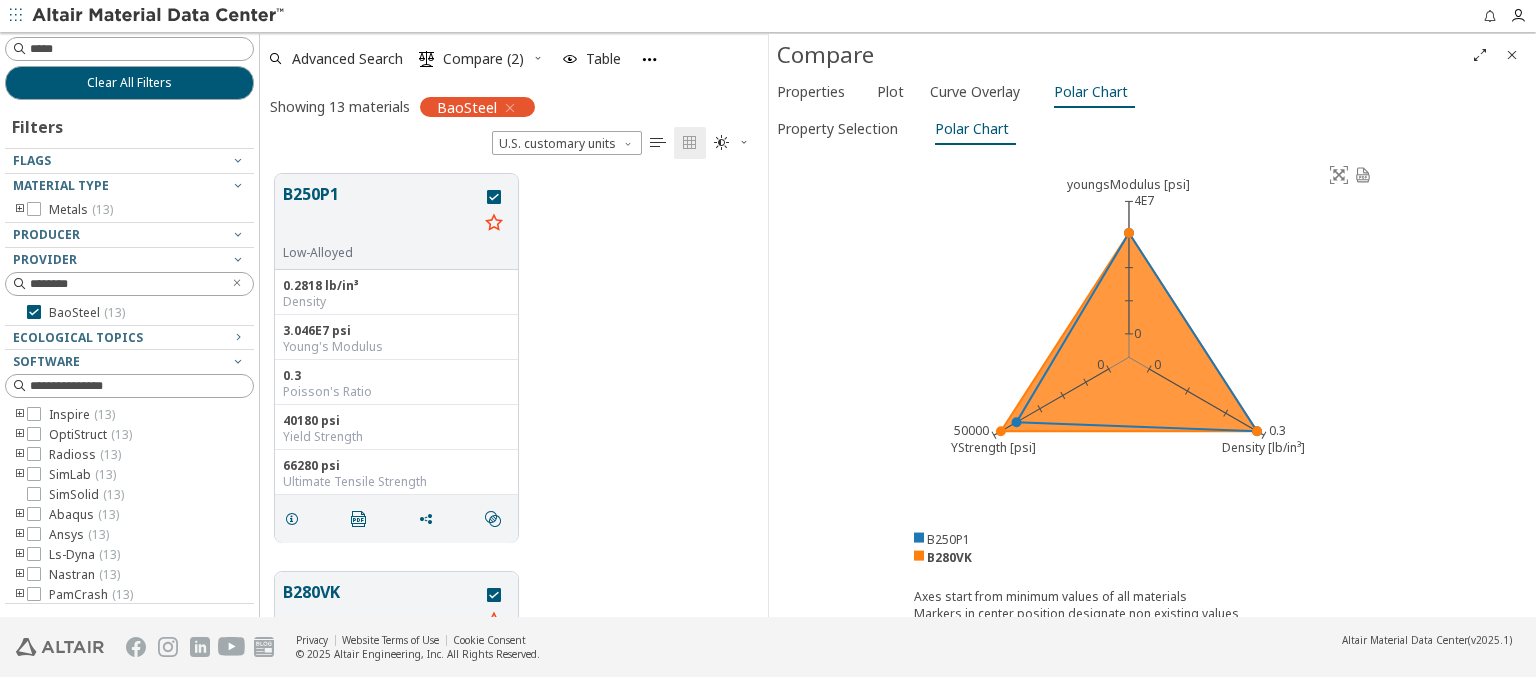 type on "******" 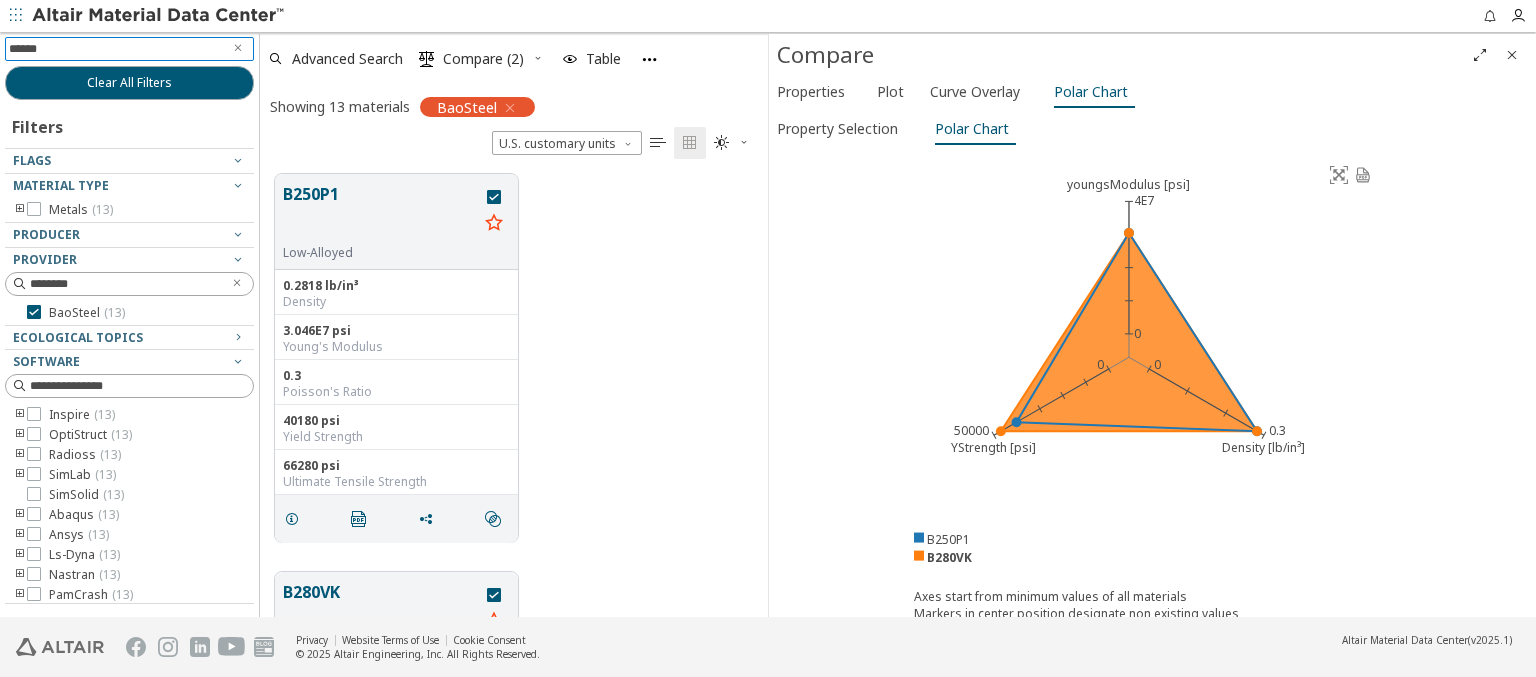 type 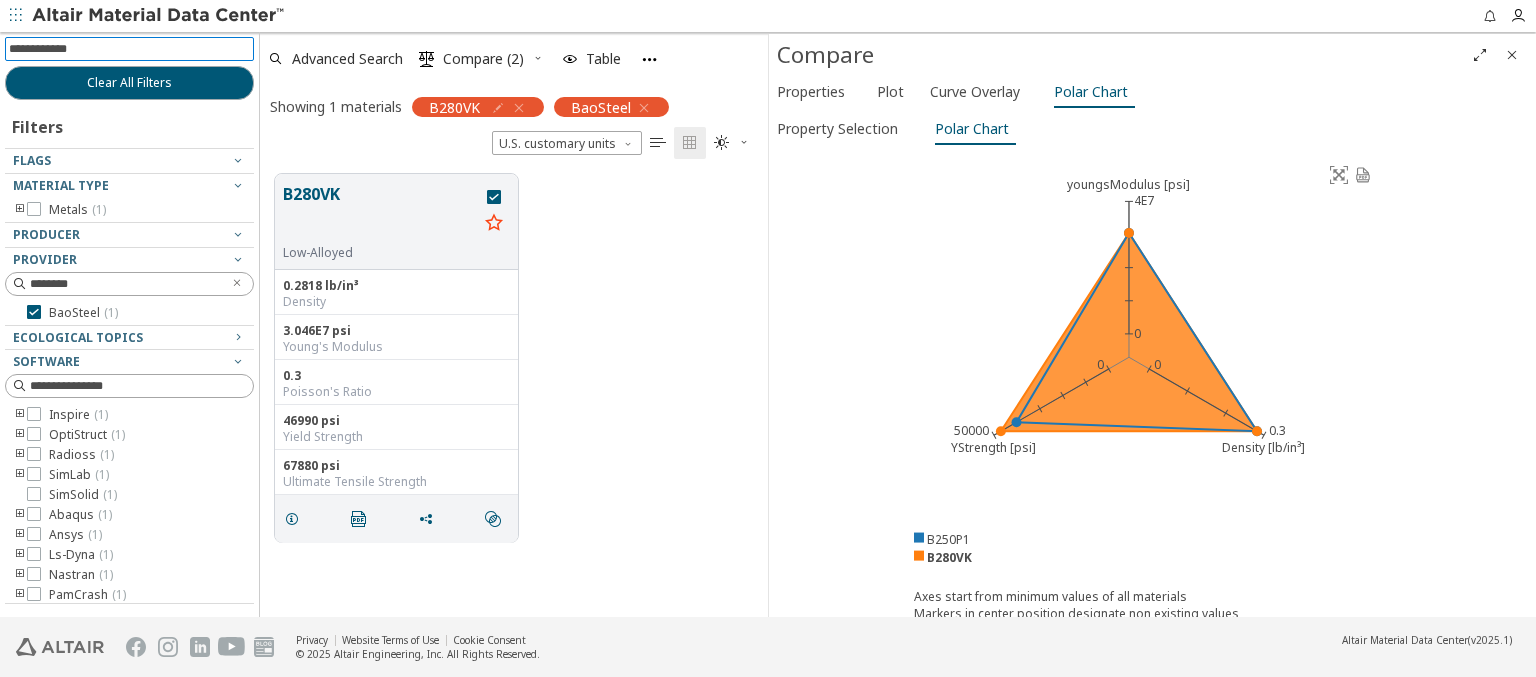 click at bounding box center [159, 16] 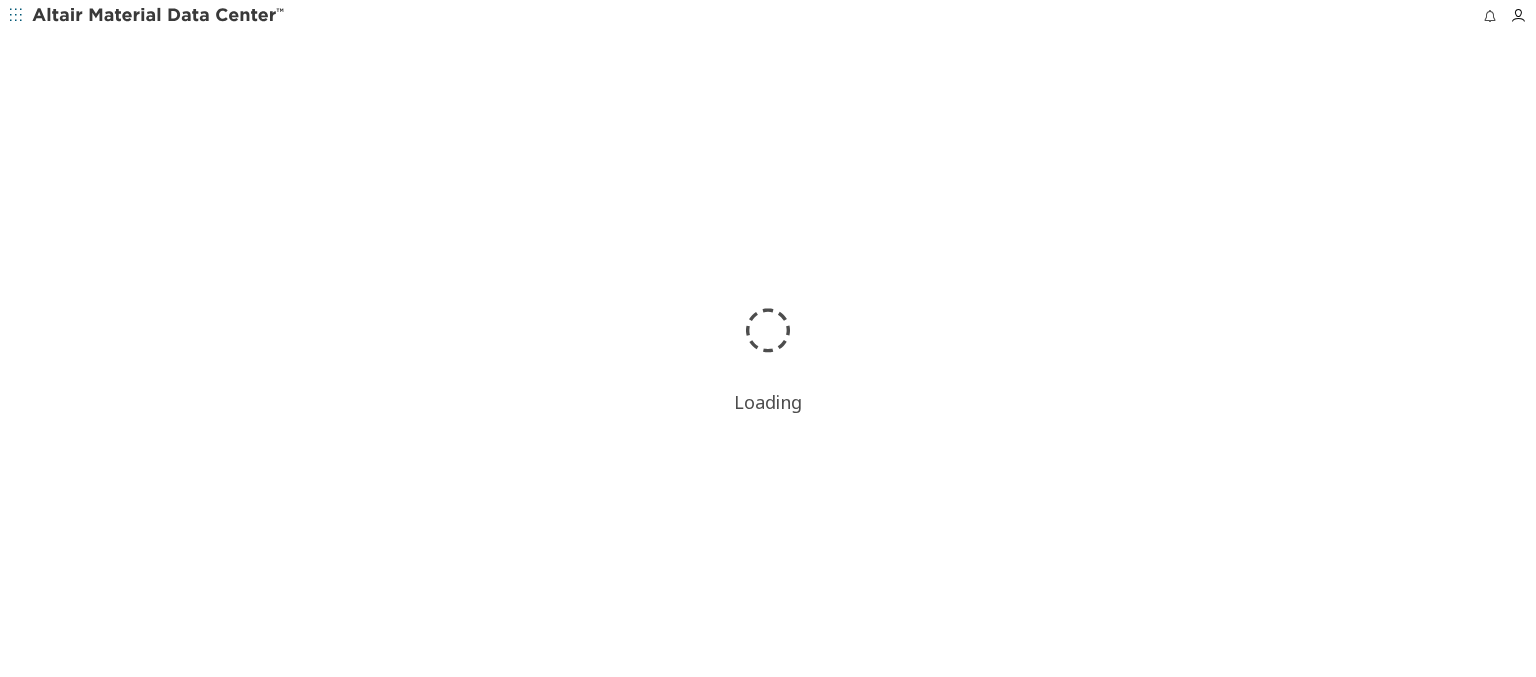 scroll, scrollTop: 0, scrollLeft: 0, axis: both 